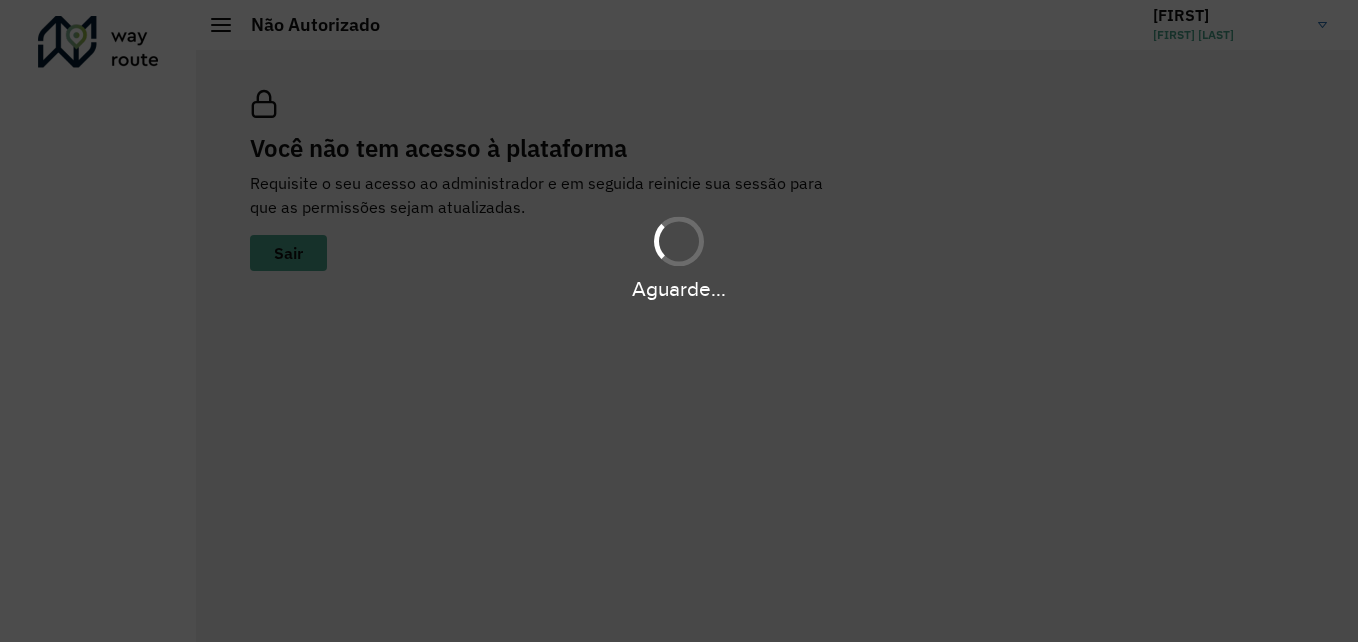 scroll, scrollTop: 0, scrollLeft: 0, axis: both 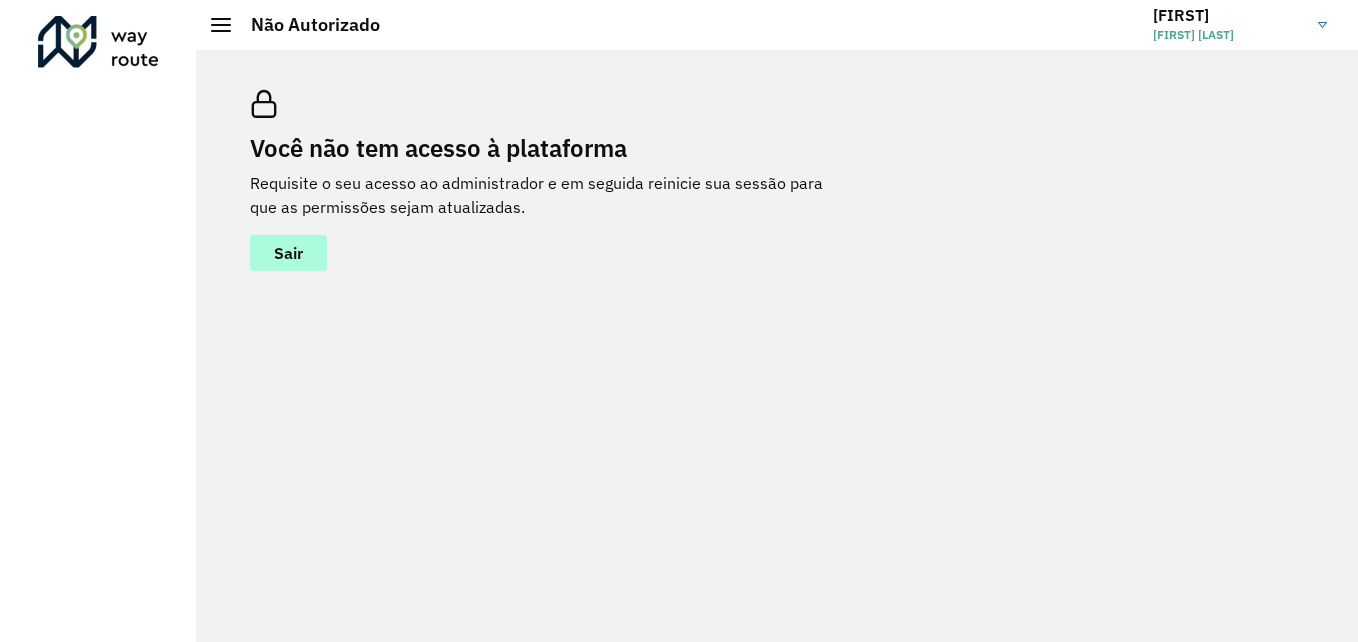 drag, startPoint x: 285, startPoint y: 249, endPoint x: 313, endPoint y: 257, distance: 29.12044 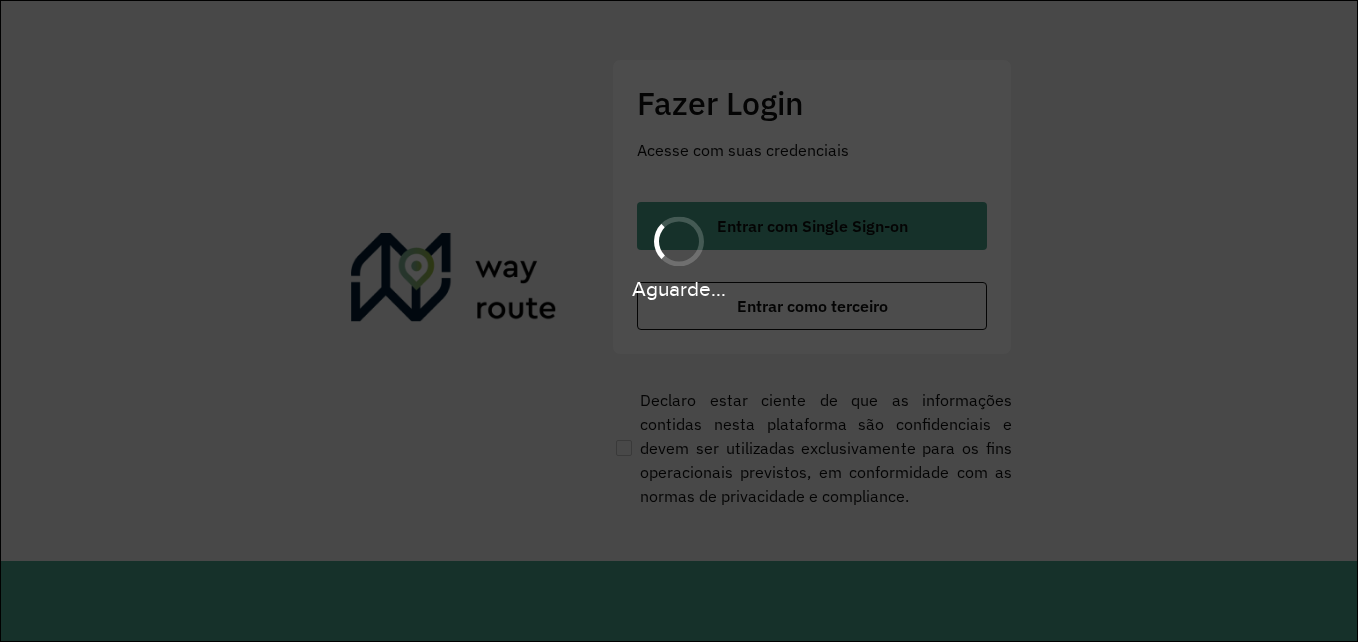scroll, scrollTop: 0, scrollLeft: 0, axis: both 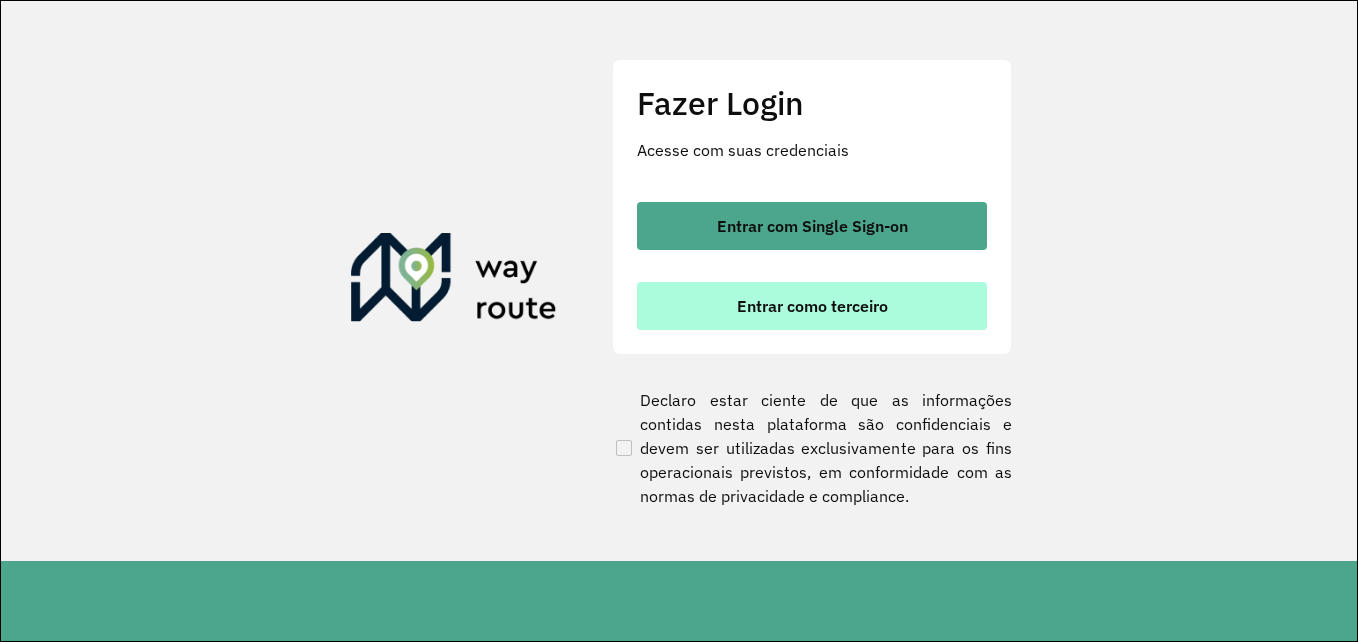 click on "Entrar como terceiro" at bounding box center (812, 306) 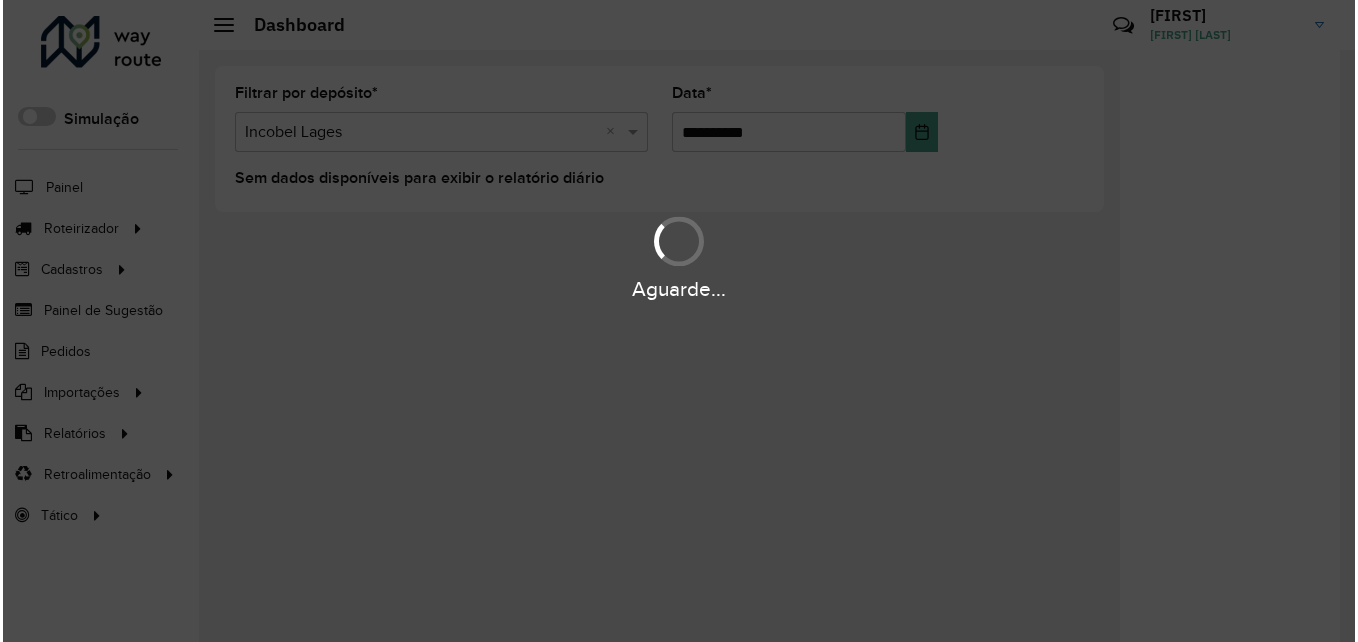 scroll, scrollTop: 0, scrollLeft: 0, axis: both 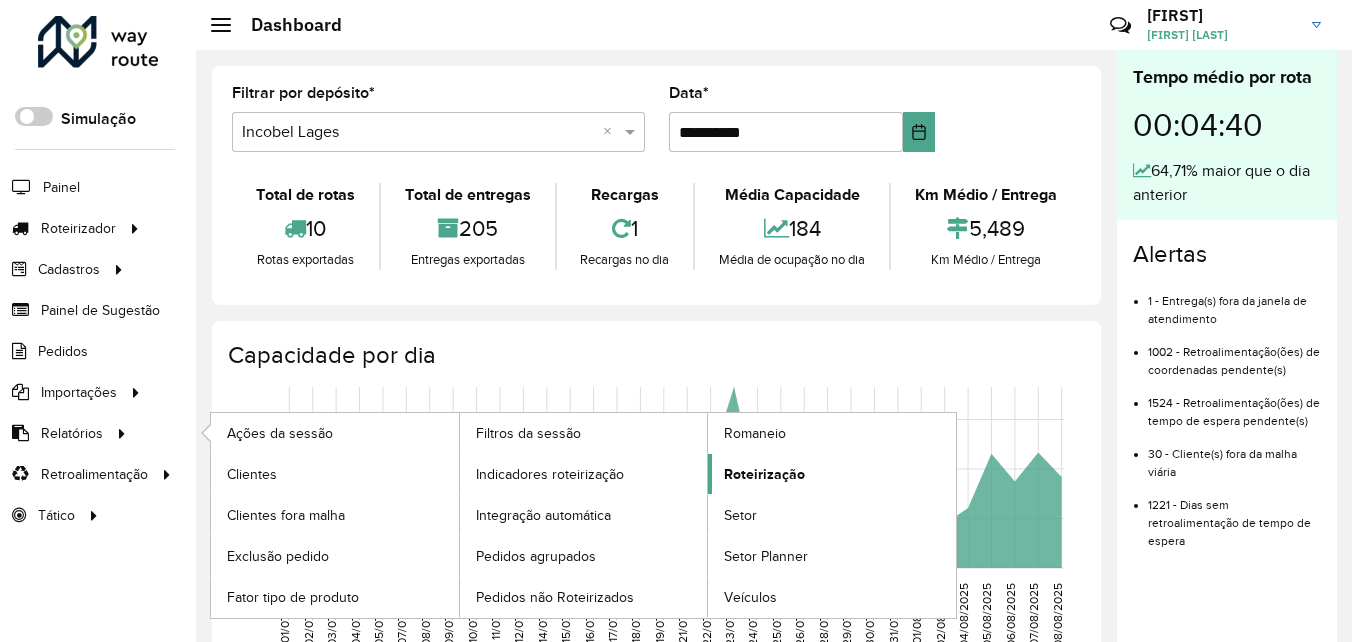 click on "Roteirização" 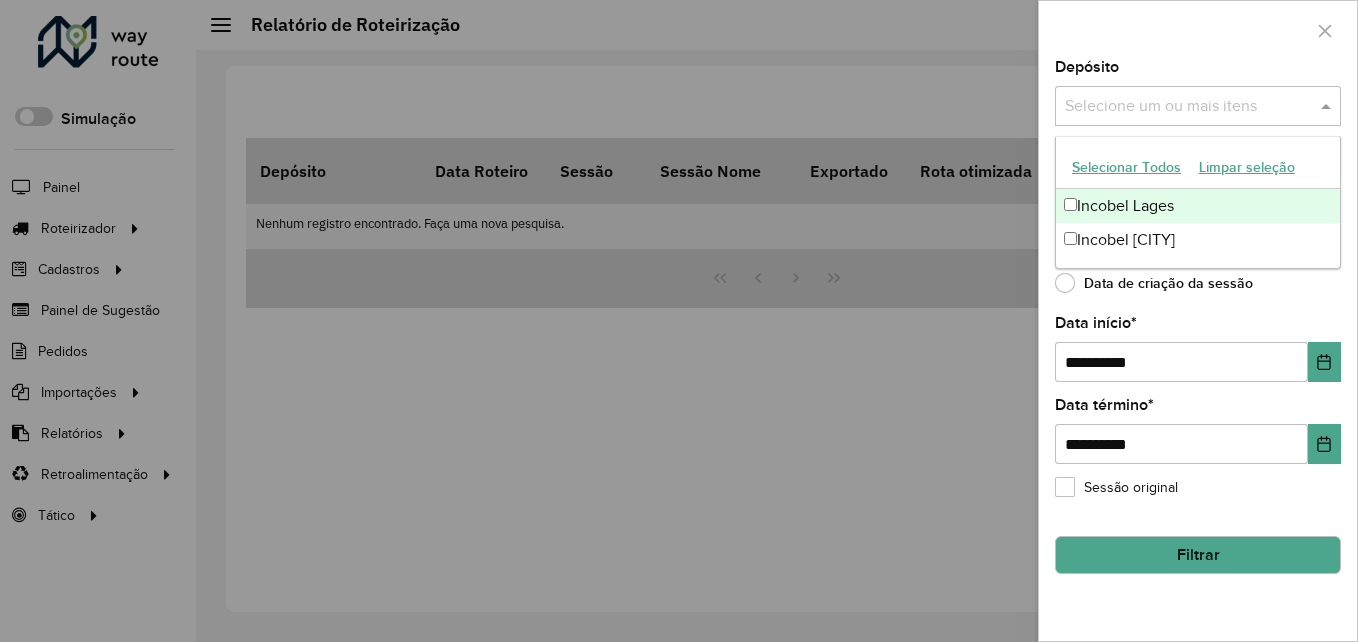 click at bounding box center [1188, 107] 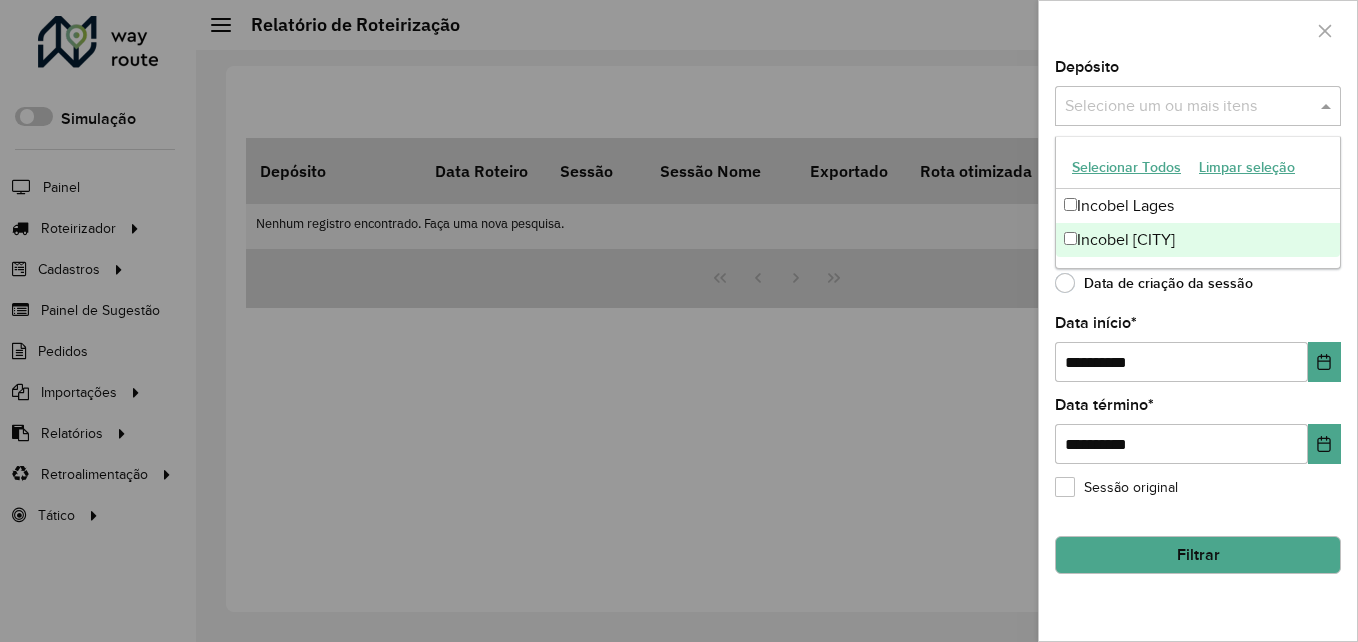 click on "Incobel [CITY]" at bounding box center [1198, 240] 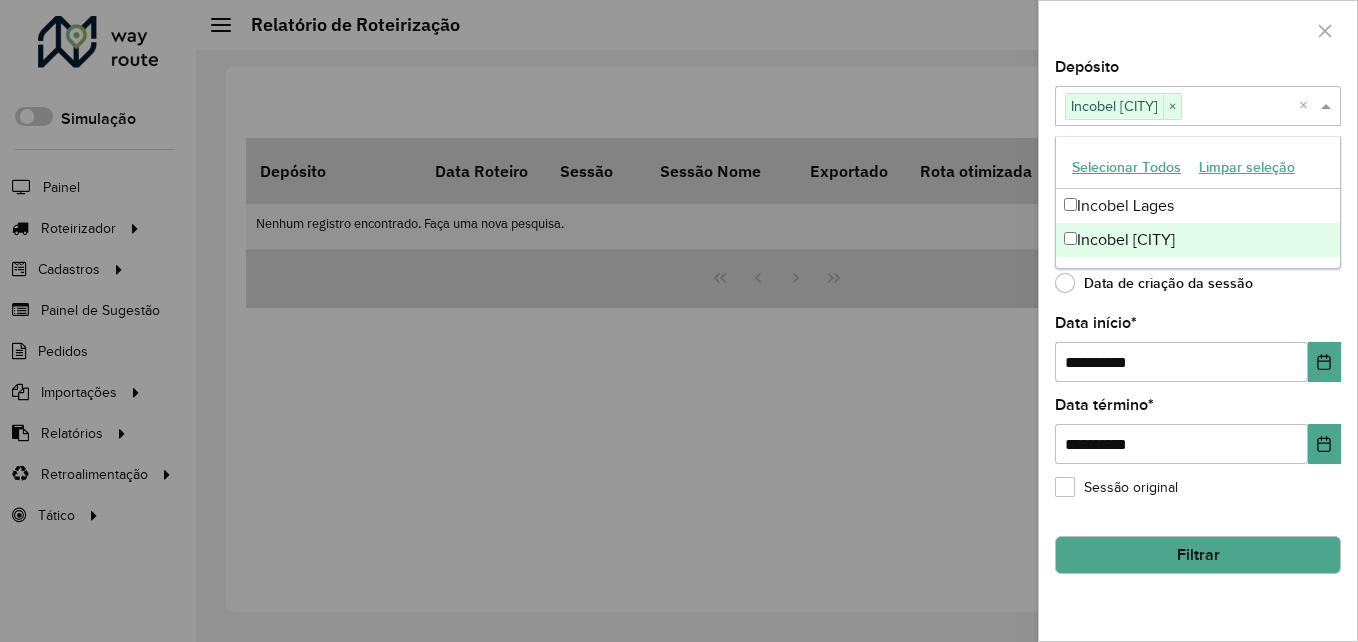click on "Data de criação da sessão" 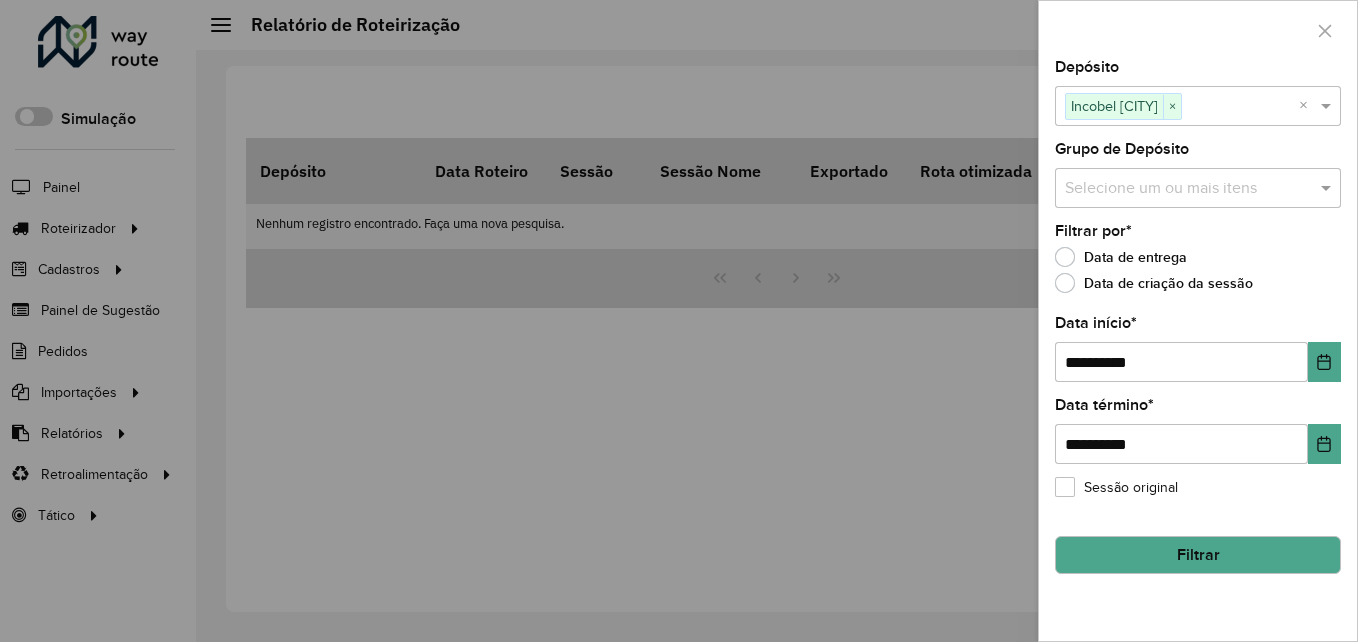 click on "Filtrar" 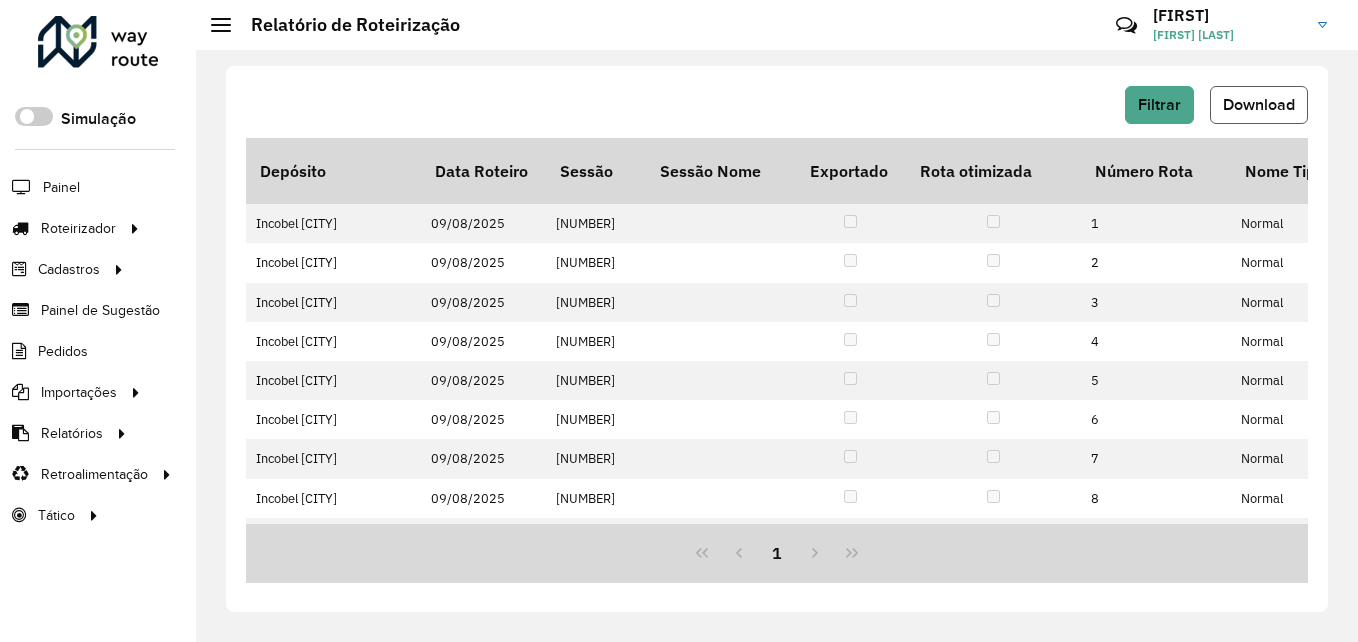 click on "Download" 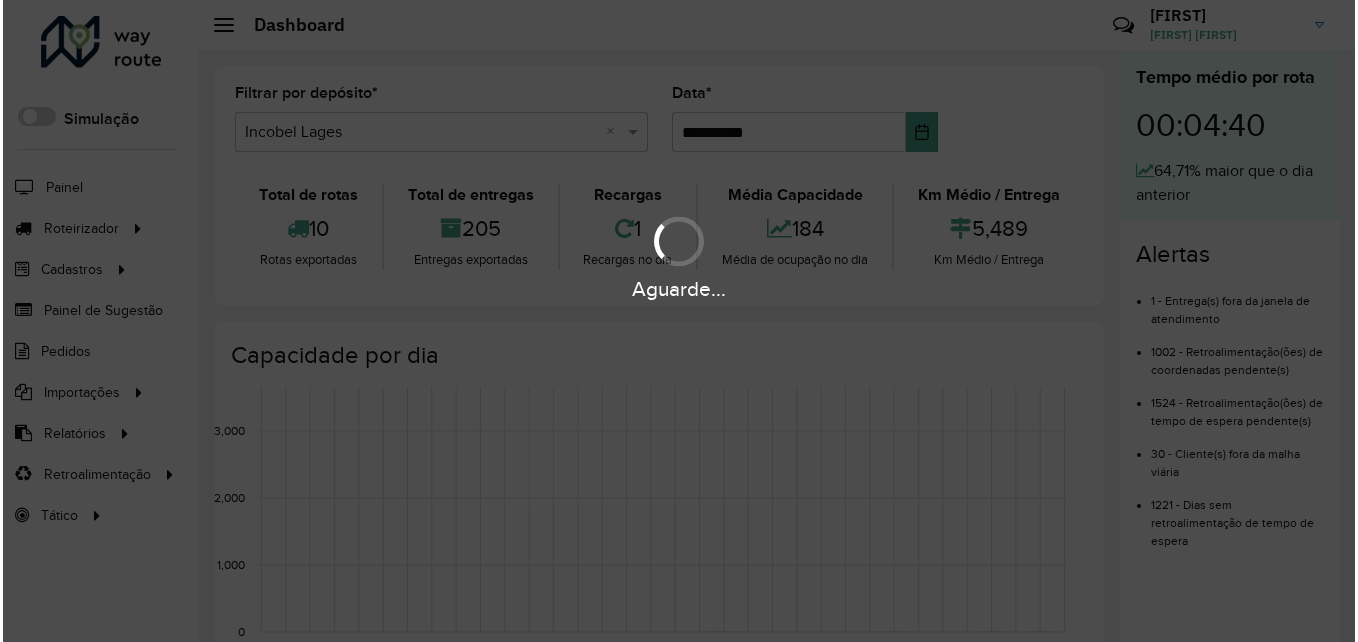 scroll, scrollTop: 0, scrollLeft: 0, axis: both 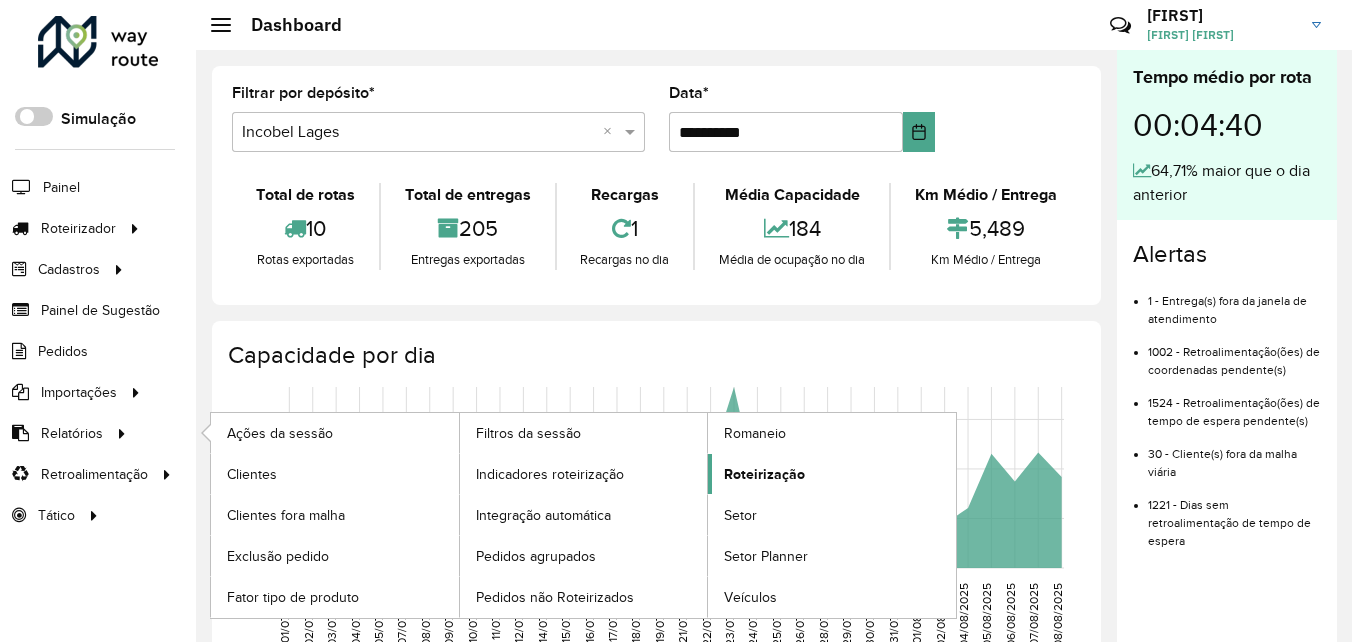 click on "Roteirização" 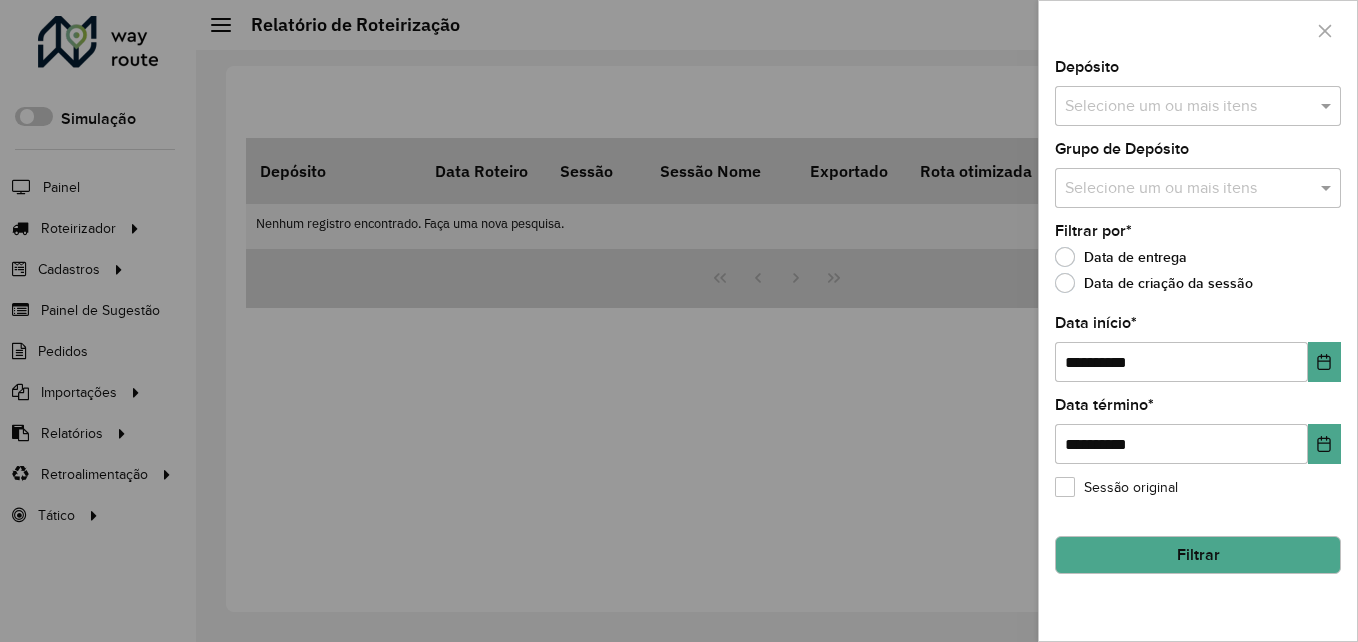 click on "Data de criação da sessão" 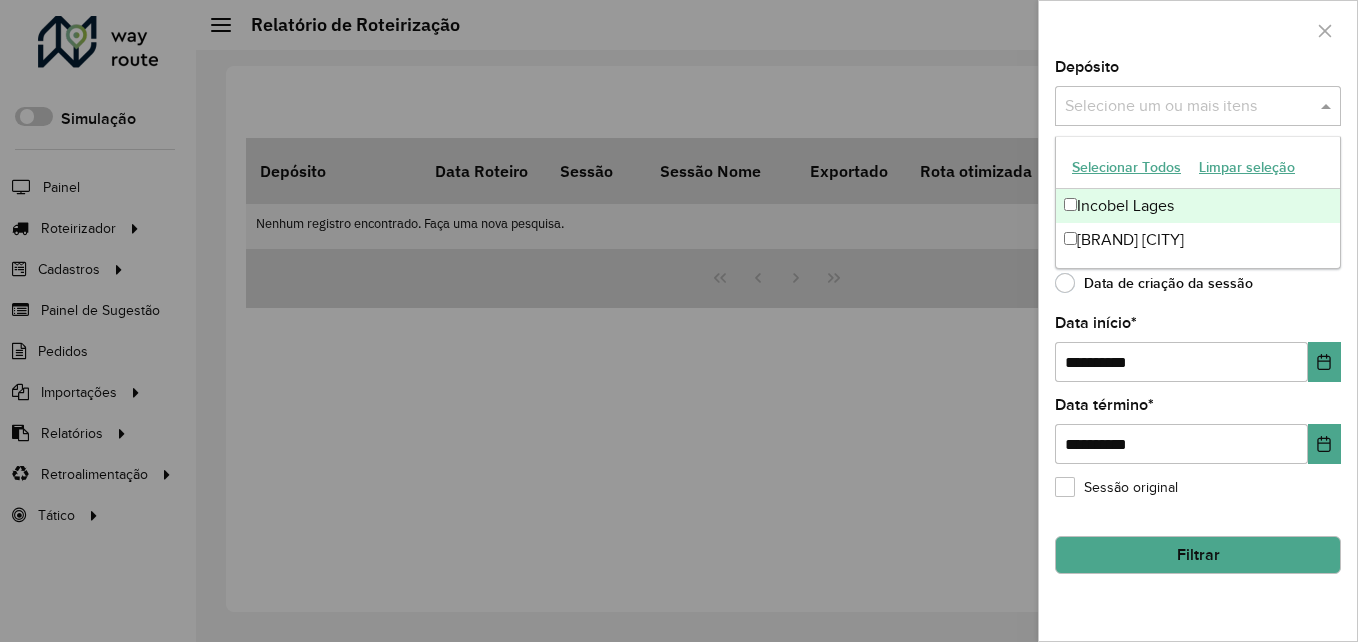 drag, startPoint x: 1196, startPoint y: 109, endPoint x: 1185, endPoint y: 115, distance: 12.529964 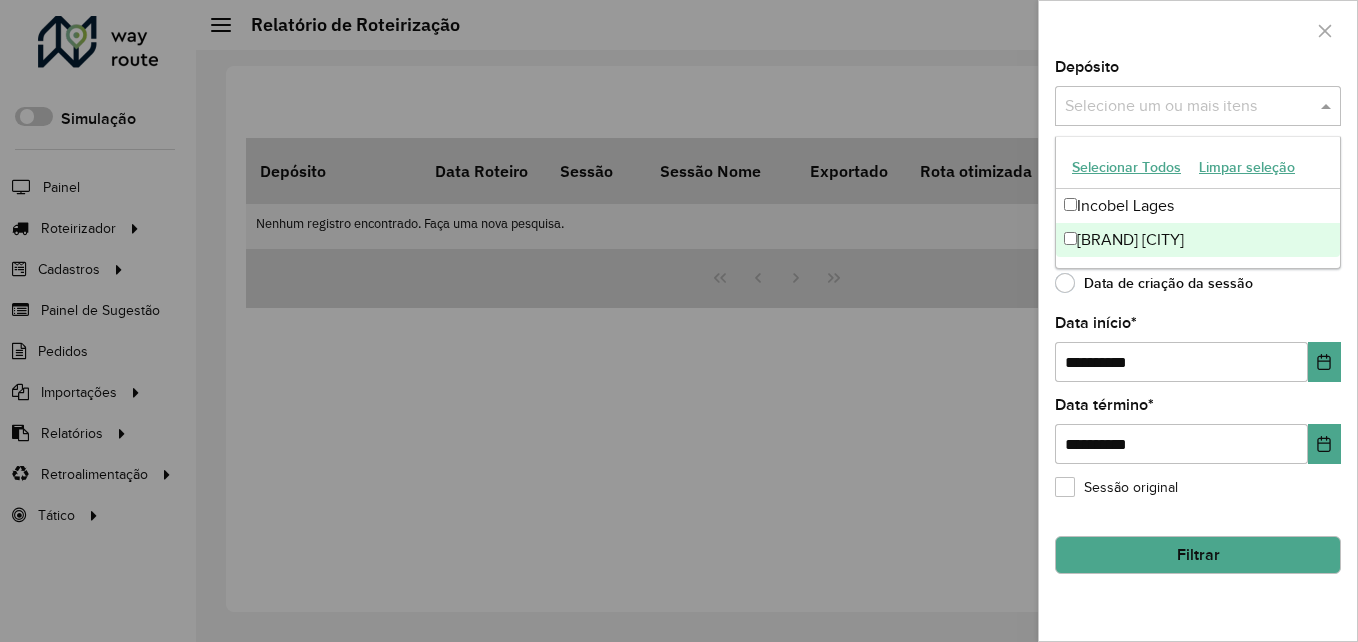 click on "Incobel Lages" at bounding box center [1198, 206] 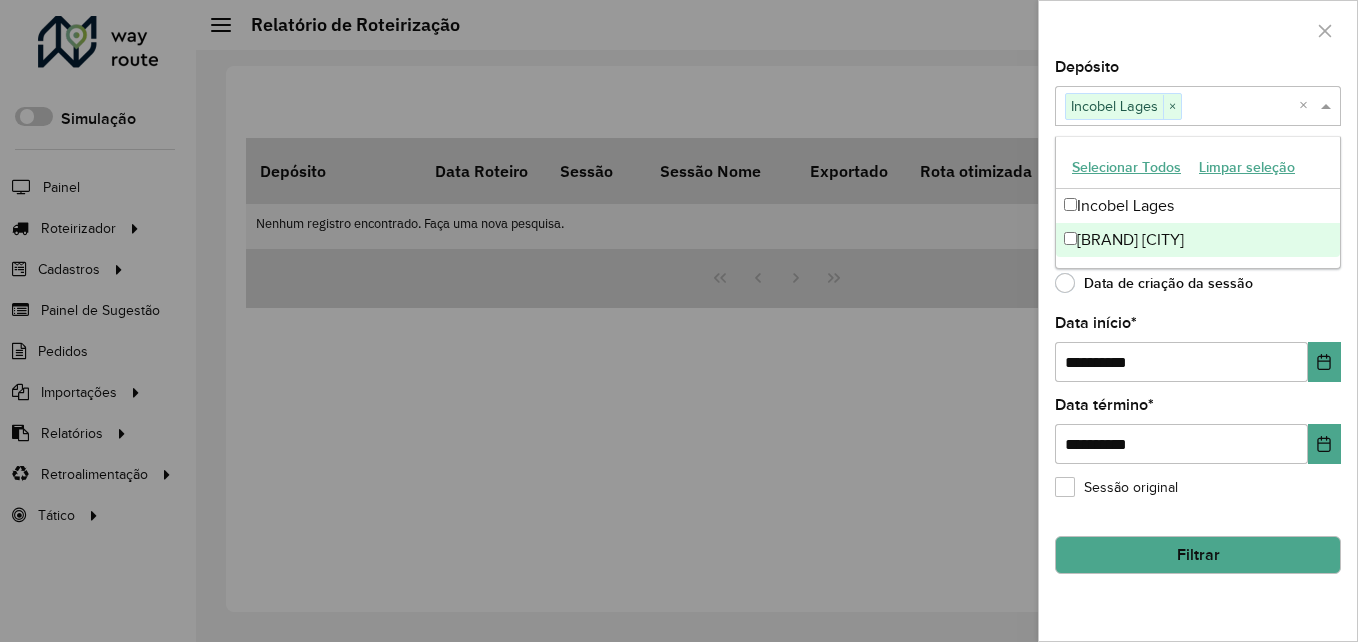 click on "Filtrar" 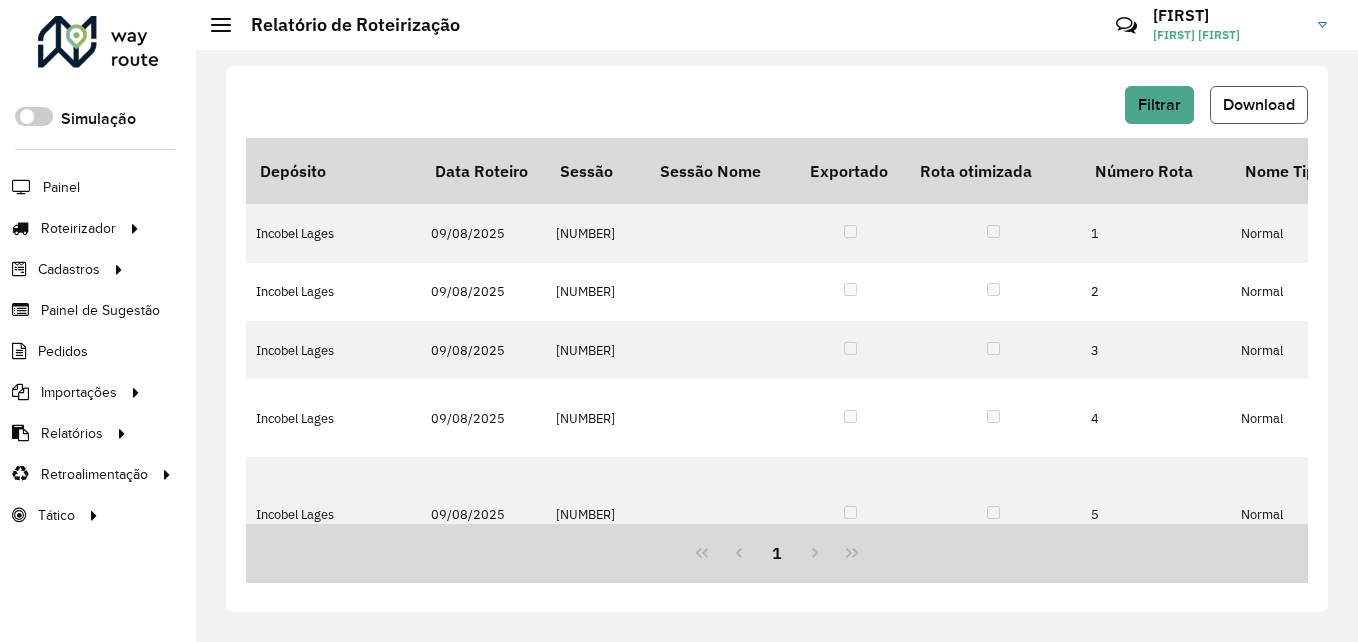 click on "Download" 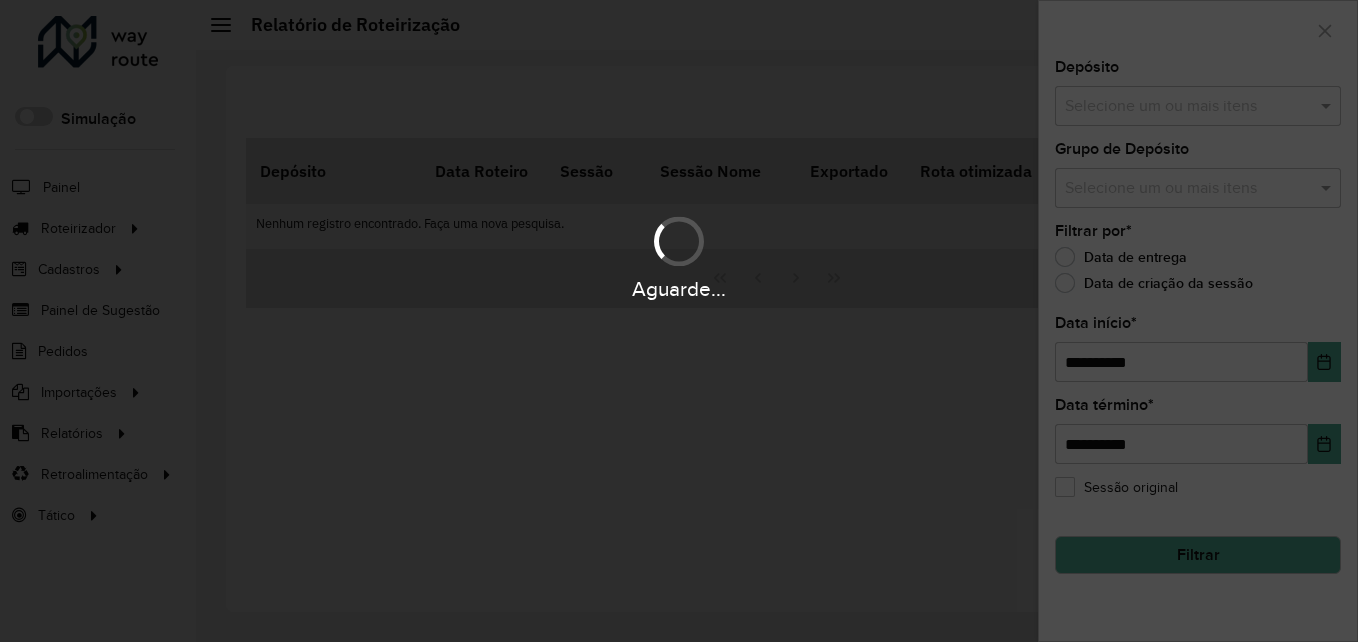 scroll, scrollTop: 0, scrollLeft: 0, axis: both 